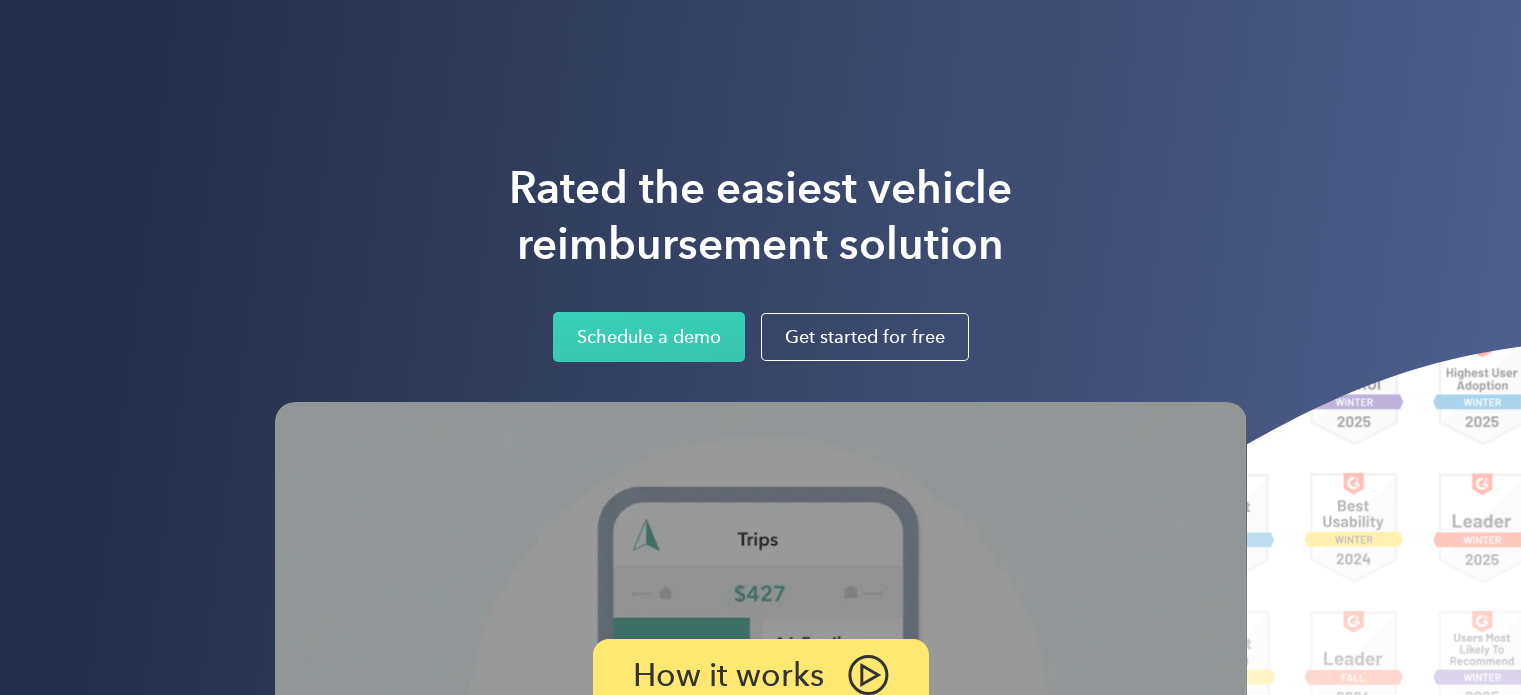 scroll, scrollTop: 0, scrollLeft: 0, axis: both 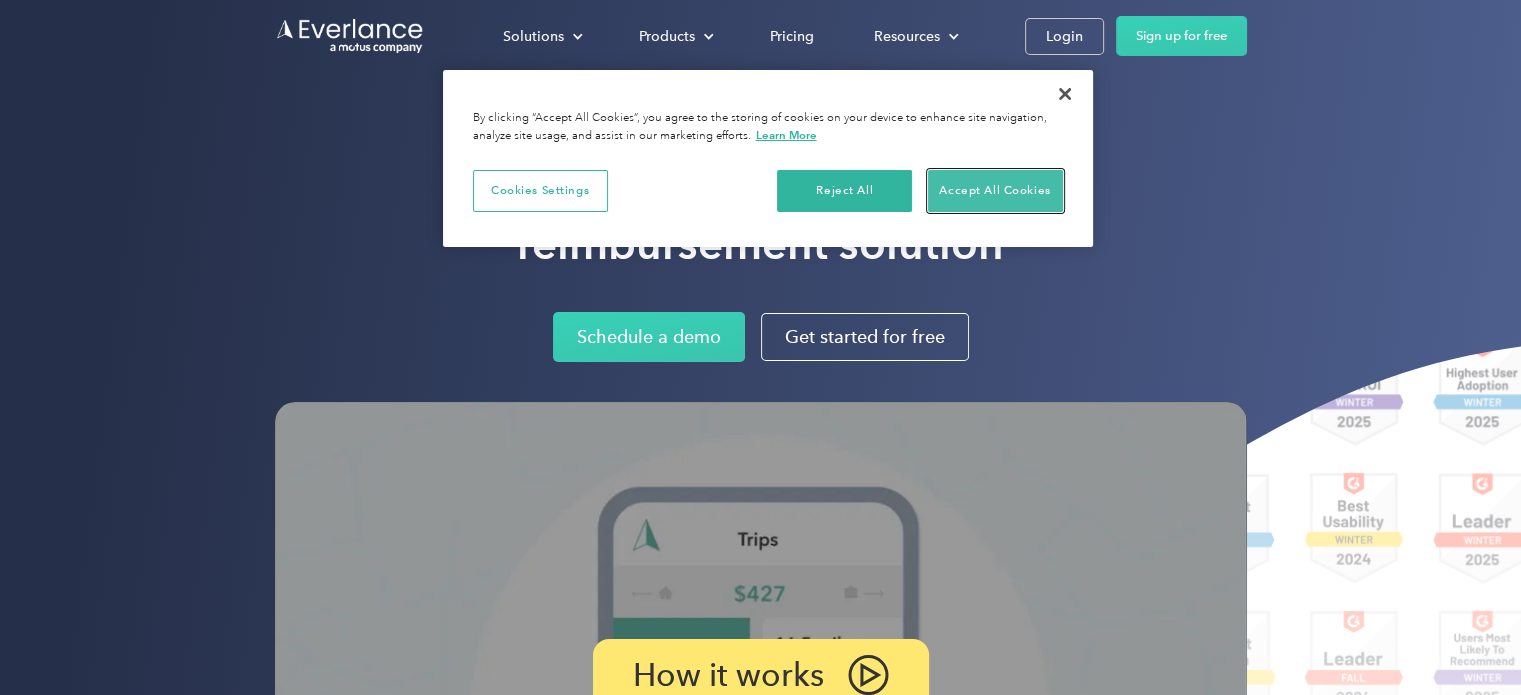 click on "Accept All Cookies" at bounding box center [995, 191] 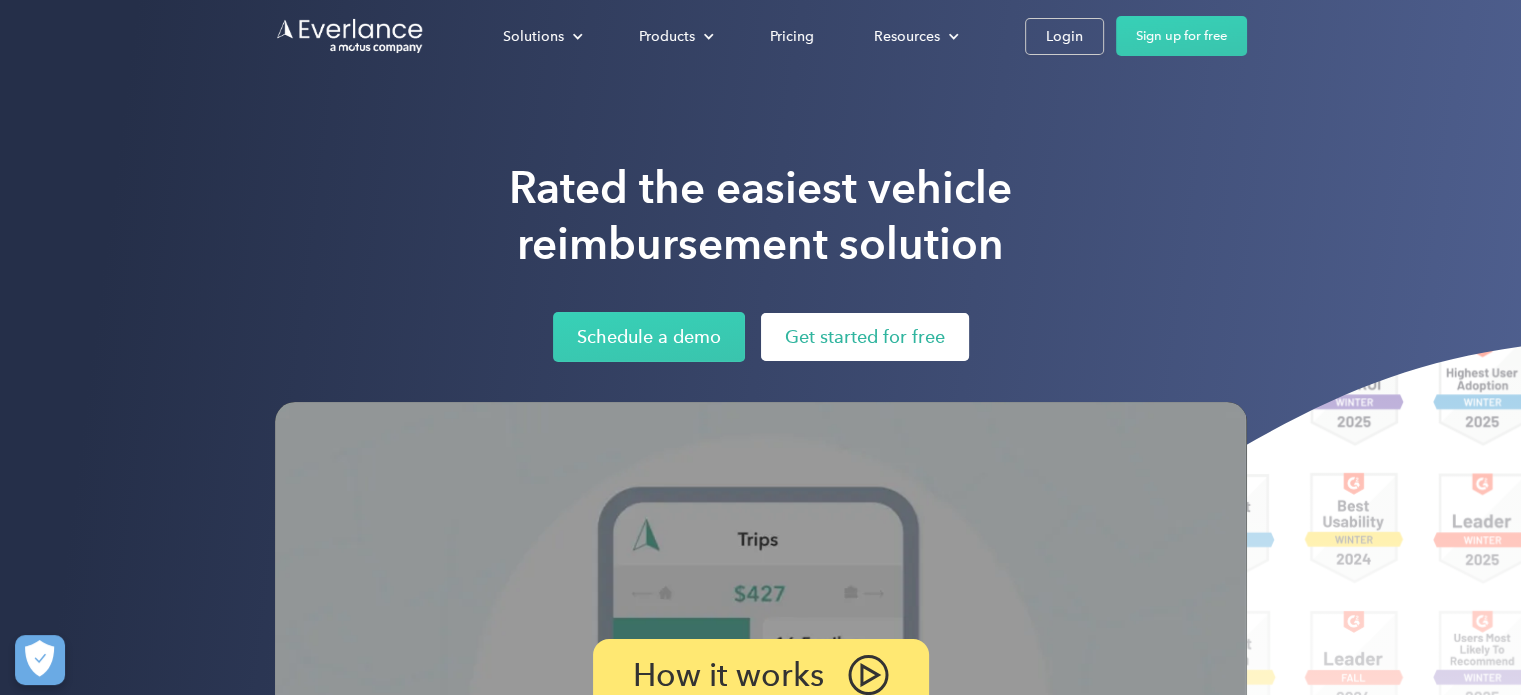 click on "Get started for free" at bounding box center [865, 337] 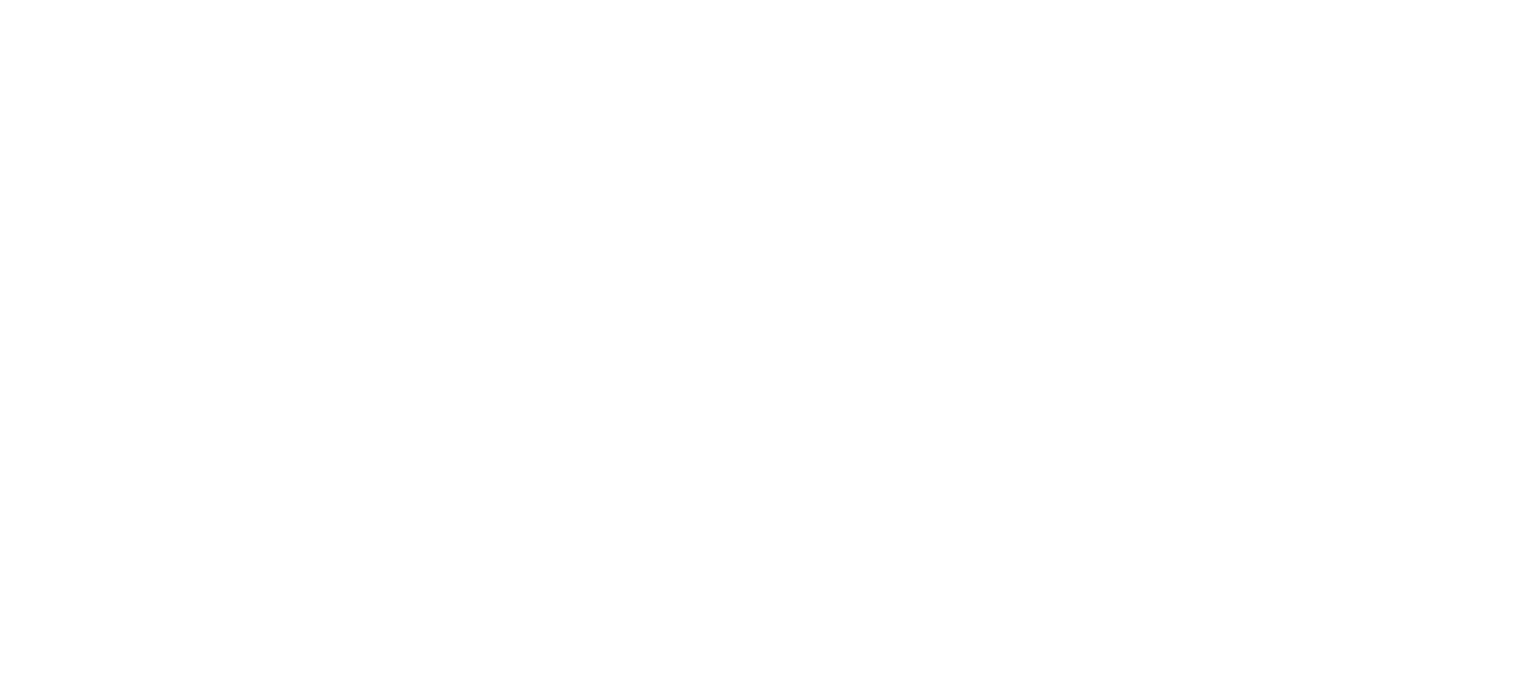 scroll, scrollTop: 0, scrollLeft: 0, axis: both 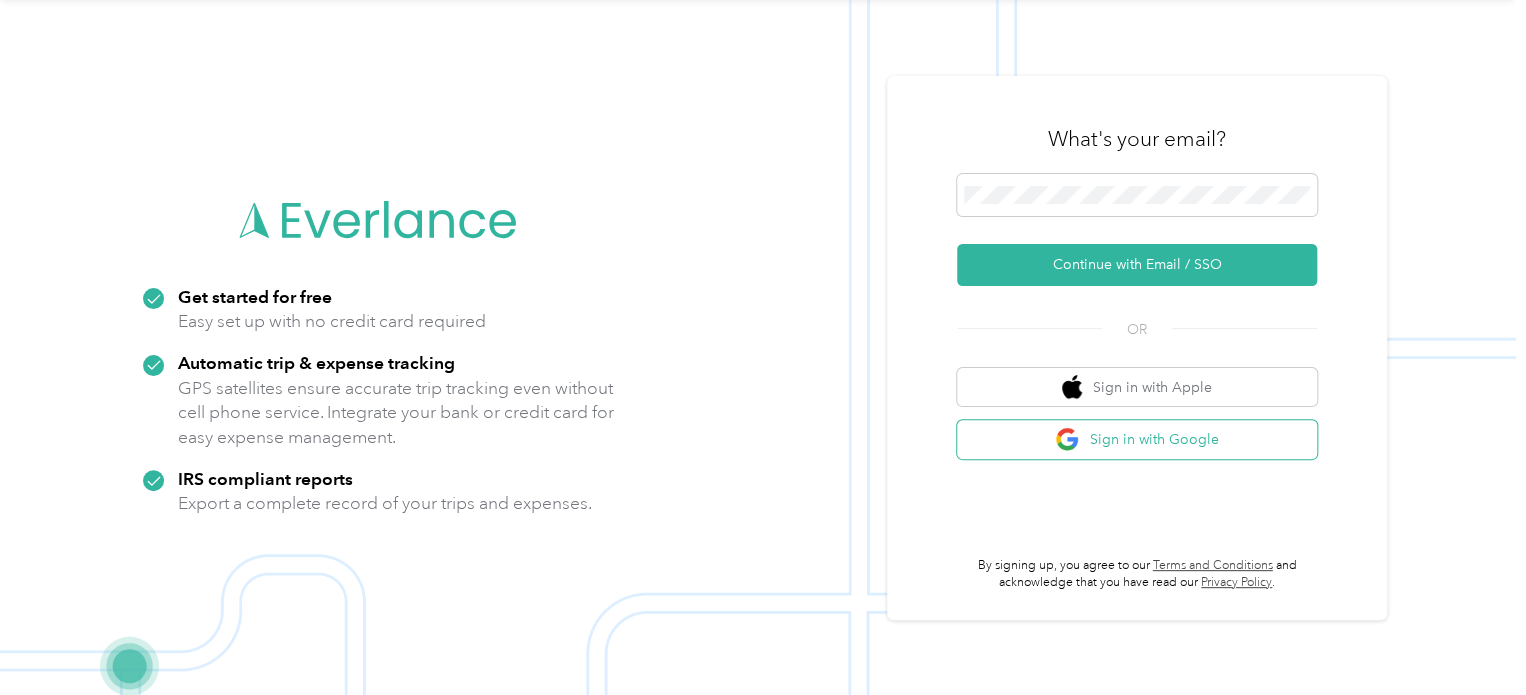 click on "Sign in with Google" at bounding box center [1137, 439] 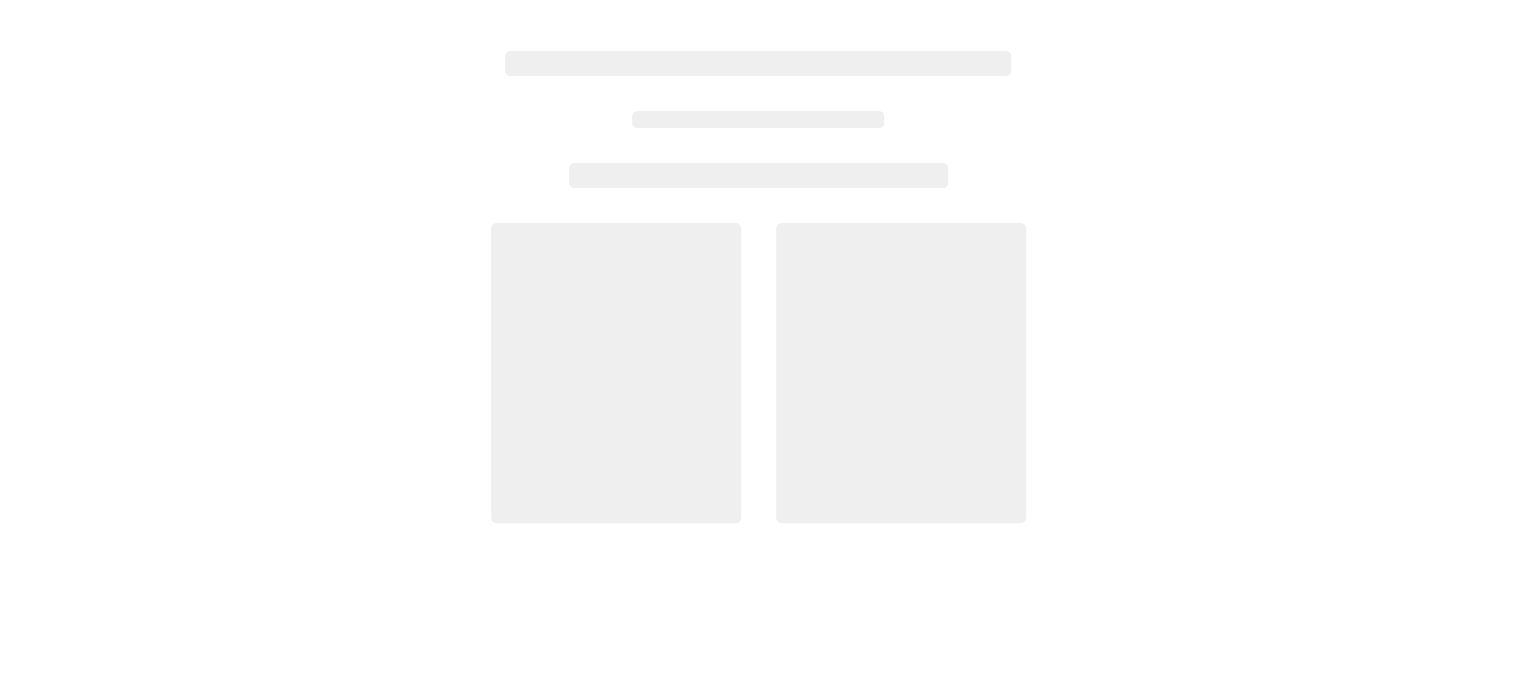 scroll, scrollTop: 0, scrollLeft: 0, axis: both 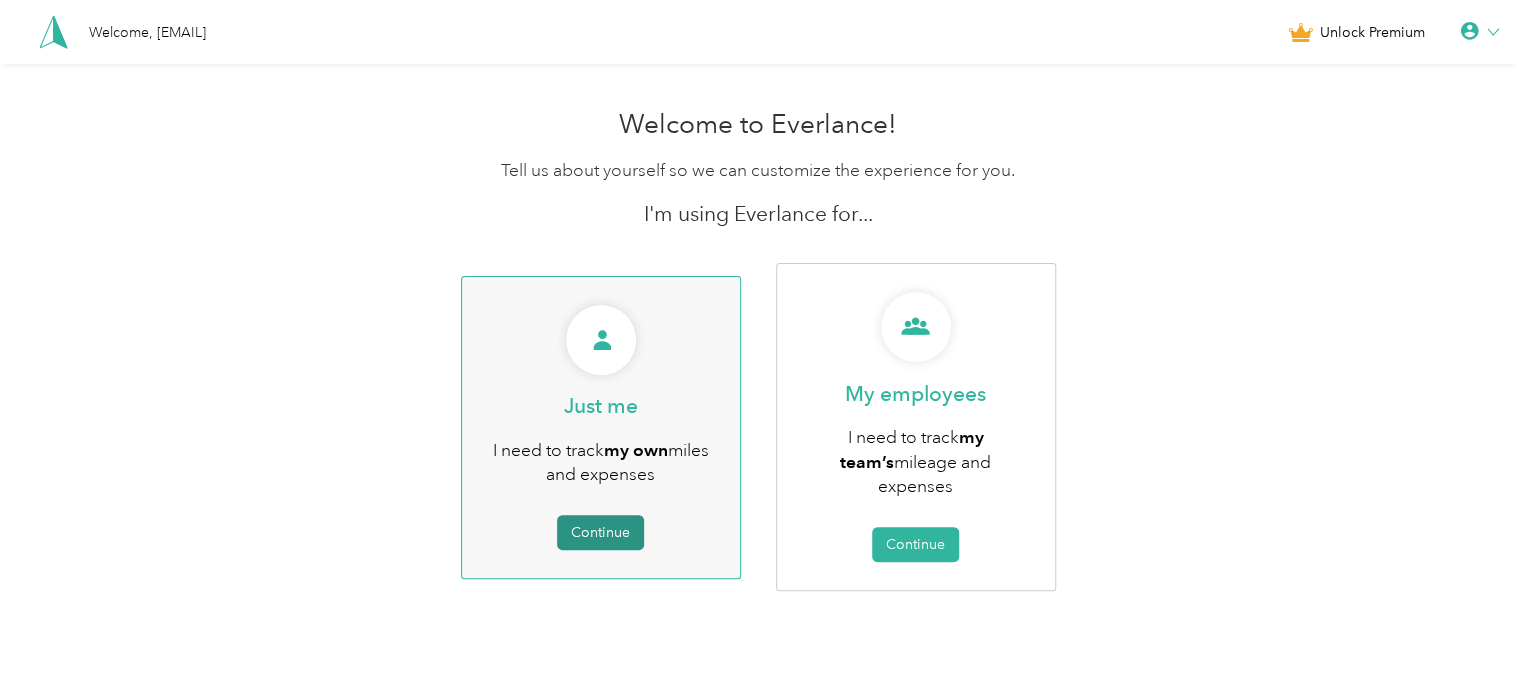 click on "Continue" at bounding box center (600, 532) 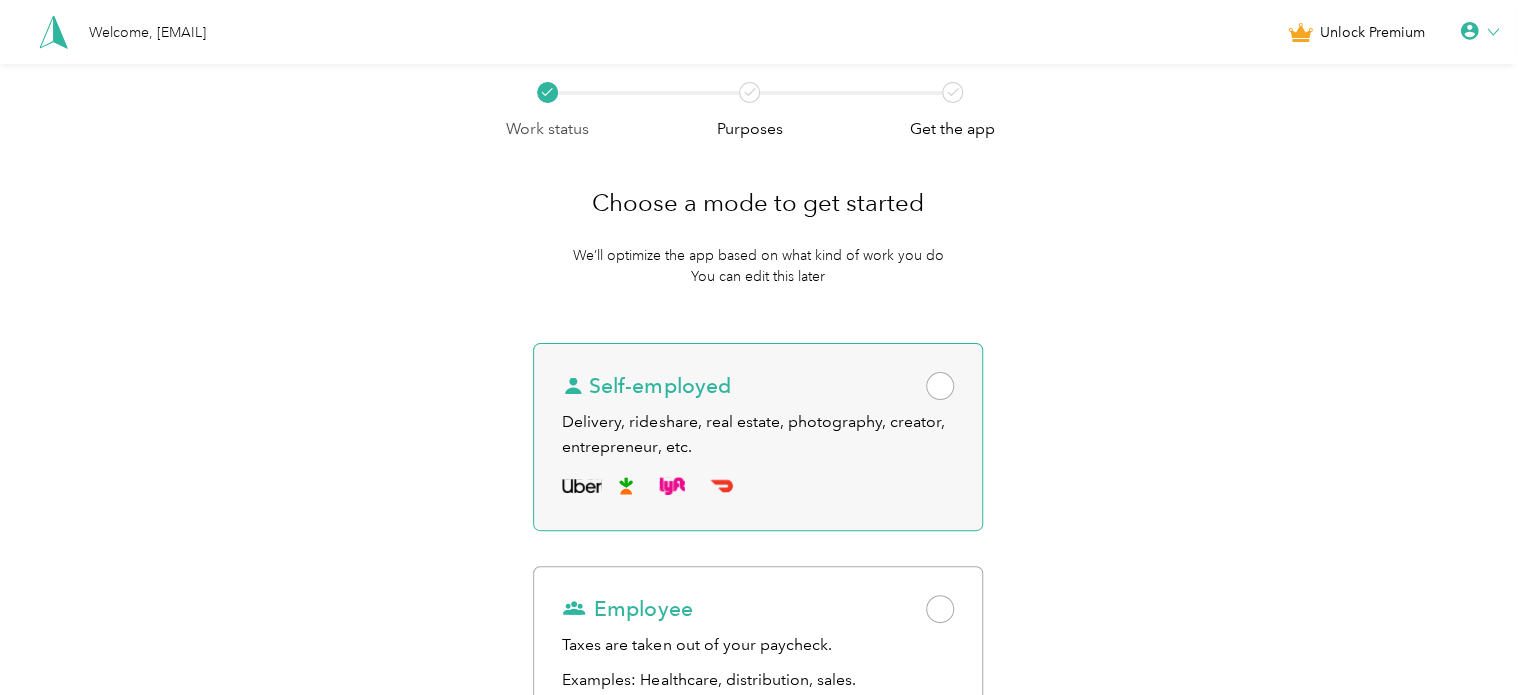 click at bounding box center [940, 386] 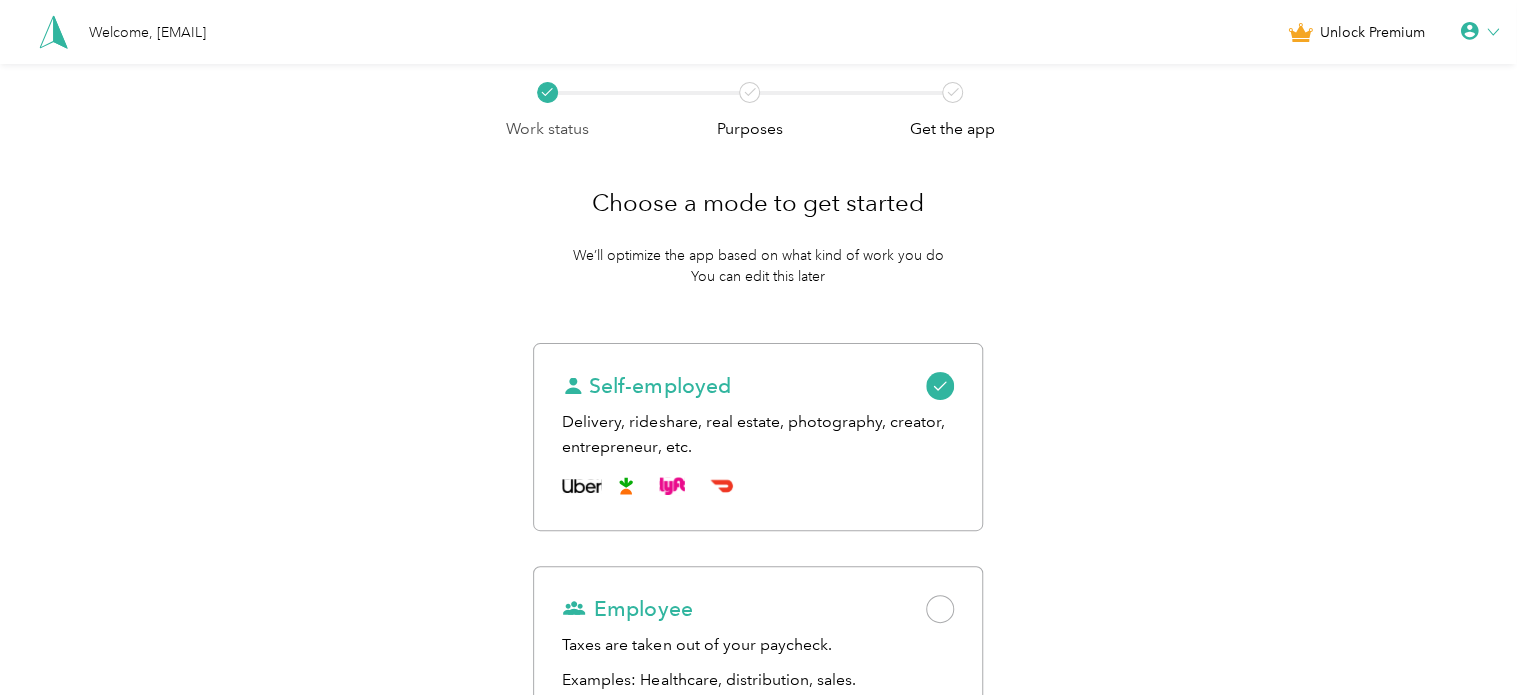 scroll, scrollTop: 243, scrollLeft: 0, axis: vertical 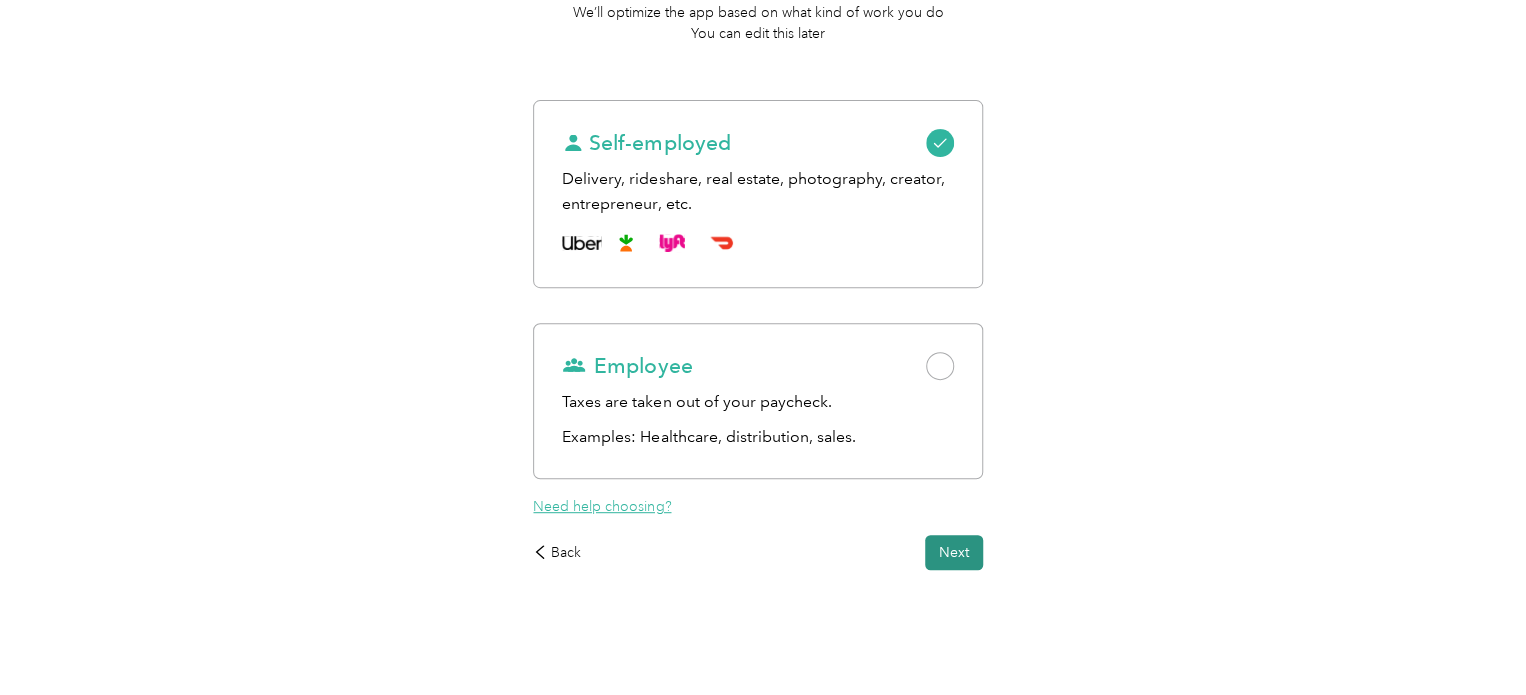 click on "Next" at bounding box center [954, 552] 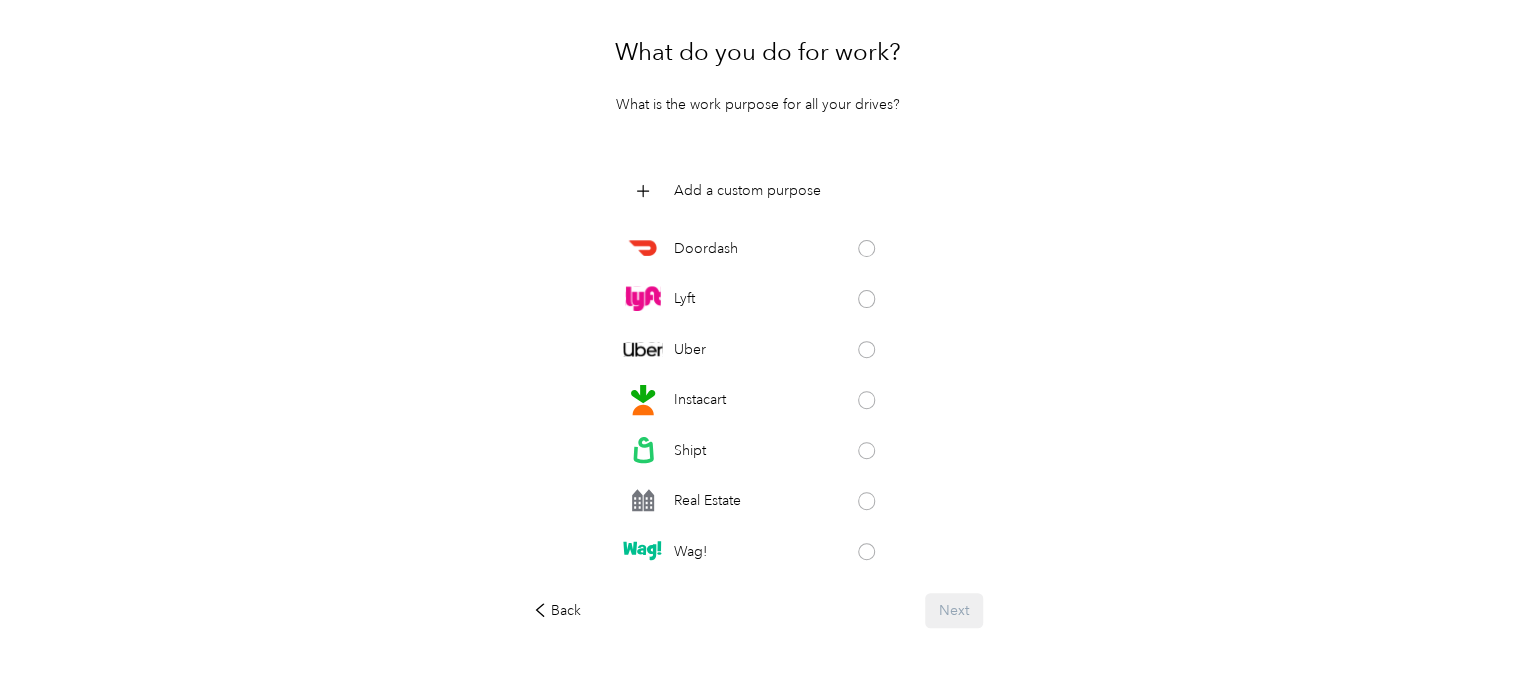 scroll, scrollTop: 159, scrollLeft: 0, axis: vertical 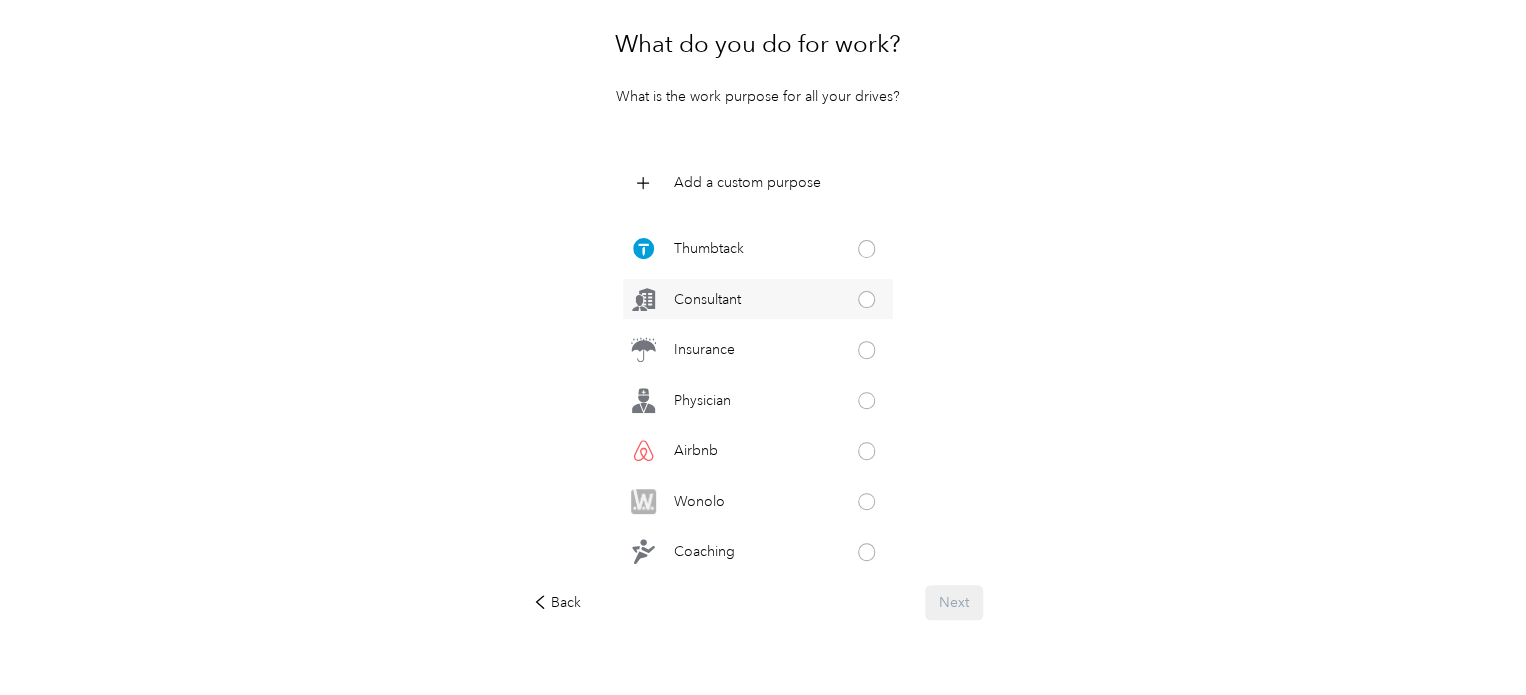 click at bounding box center [867, 300] 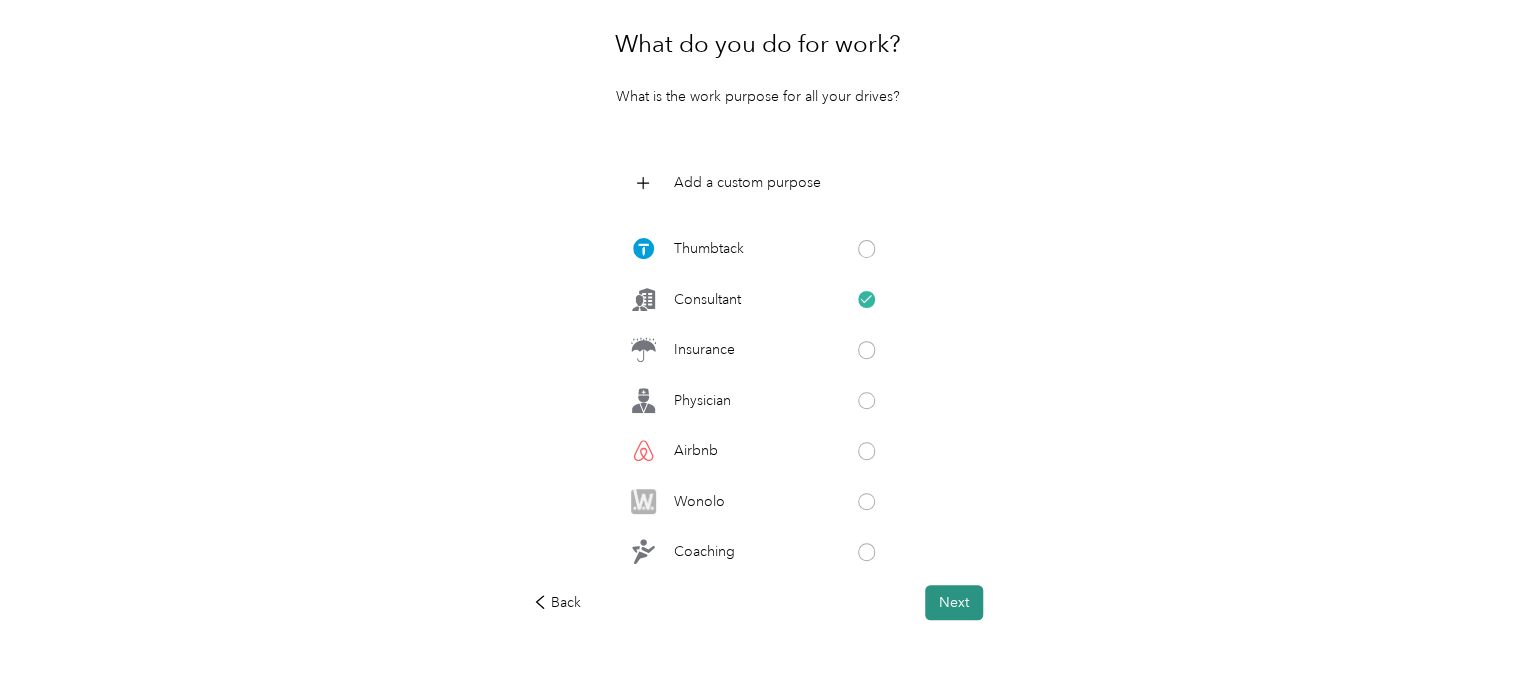 click on "Next" at bounding box center [954, 602] 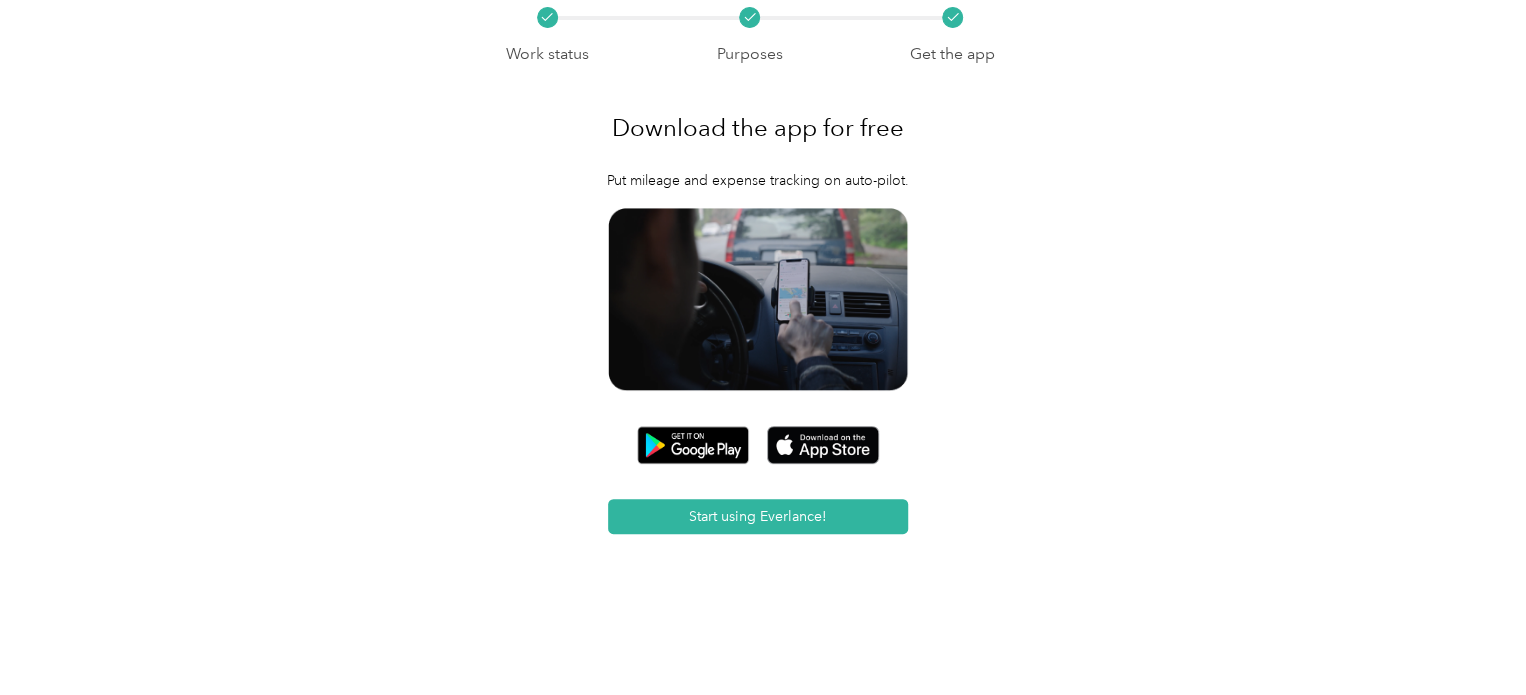 scroll, scrollTop: 0, scrollLeft: 0, axis: both 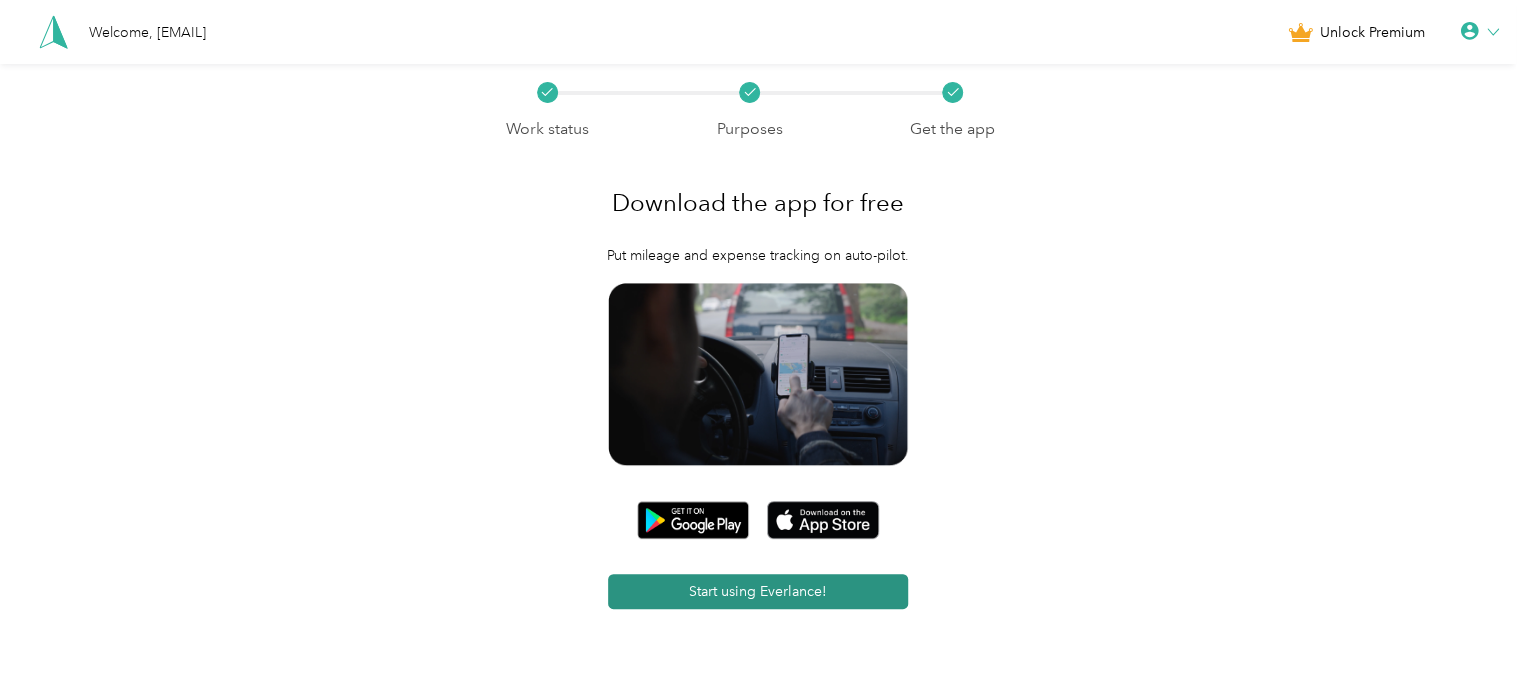 click on "Start using Everlance!" at bounding box center (758, 591) 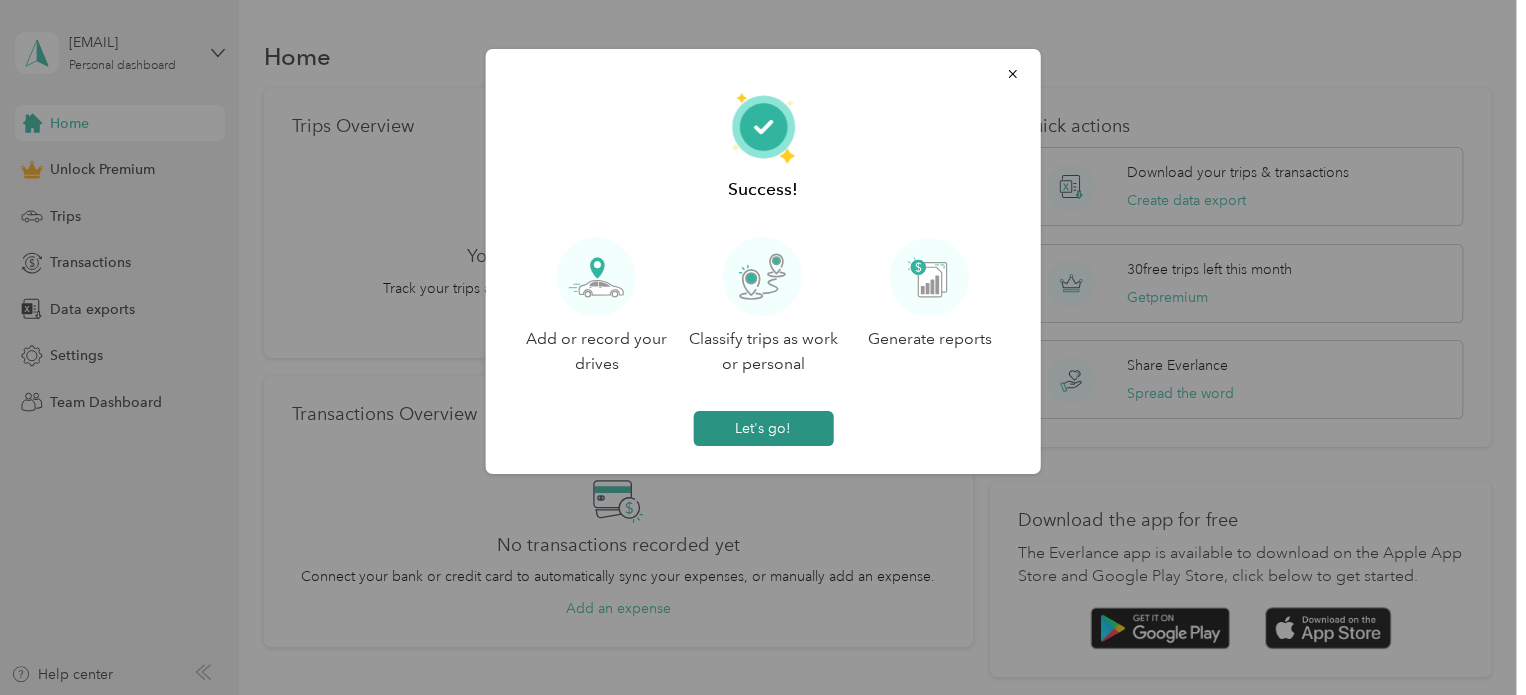 click on "Let's go!" at bounding box center (763, 428) 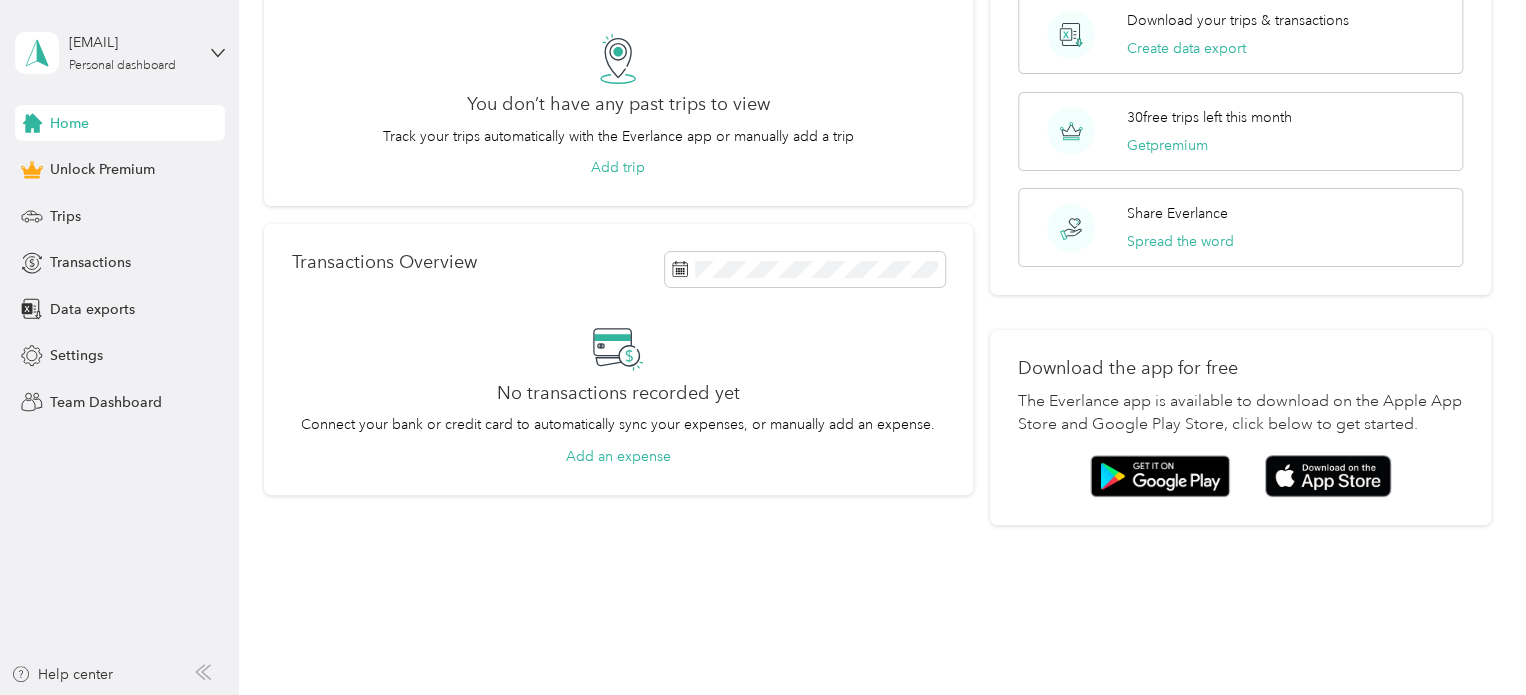 scroll, scrollTop: 0, scrollLeft: 0, axis: both 